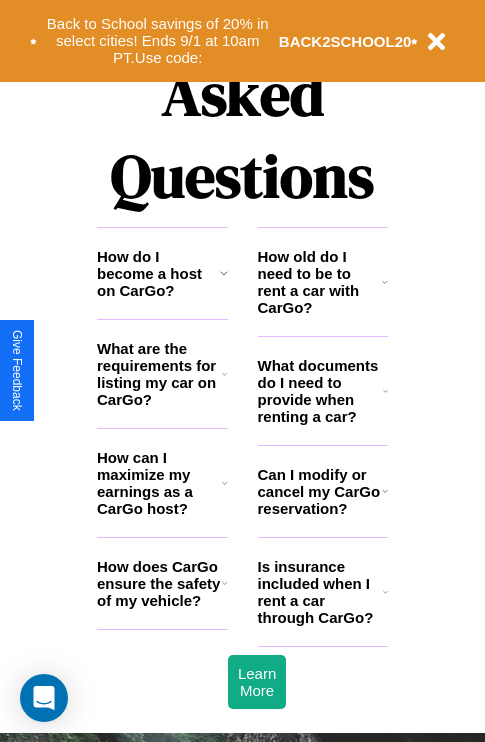 scroll, scrollTop: 2423, scrollLeft: 0, axis: vertical 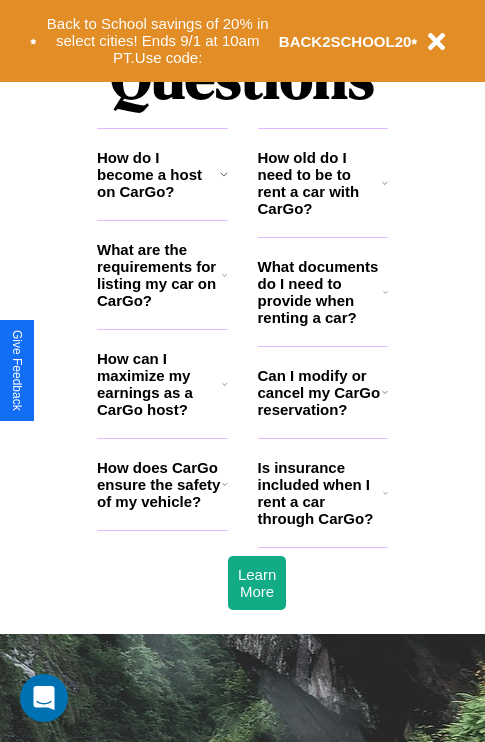click on "How can I maximize my earnings as a CarGo host?" at bounding box center (159, 384) 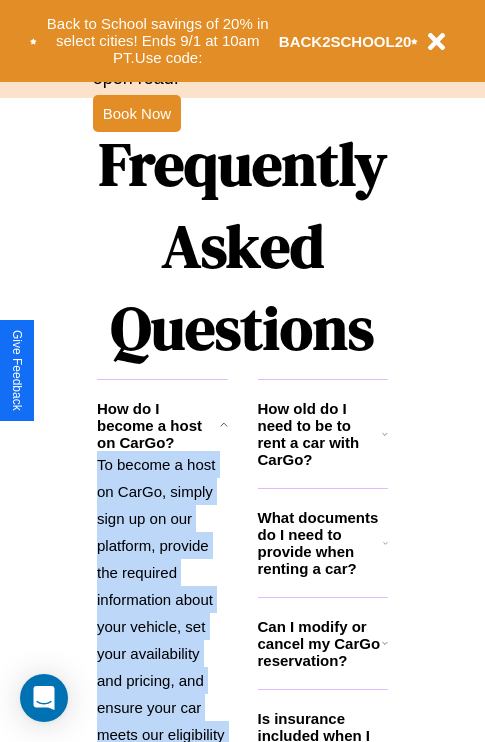 scroll, scrollTop: 817, scrollLeft: 0, axis: vertical 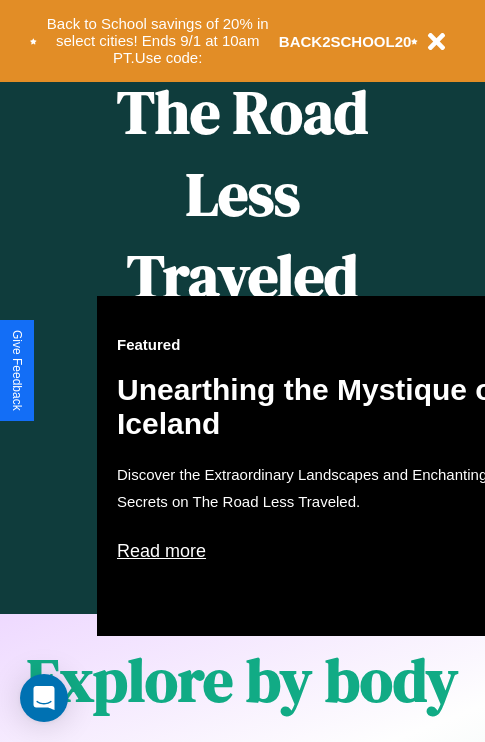 click on "Featured Unearthing the Mystique of Iceland Discover the Extraordinary Landscapes and Enchanting Secrets on The Road Less Traveled. Read more" at bounding box center [317, 466] 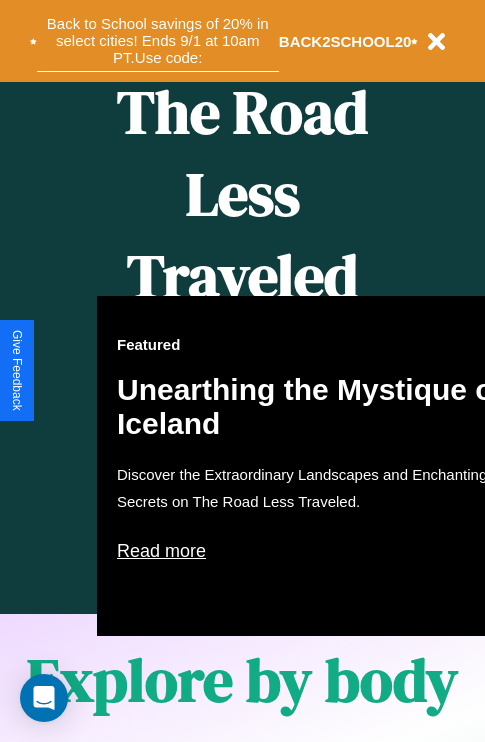 click on "Back to School savings of 20% in select cities! Ends 9/1 at 10am PT.  Use code:" at bounding box center [158, 41] 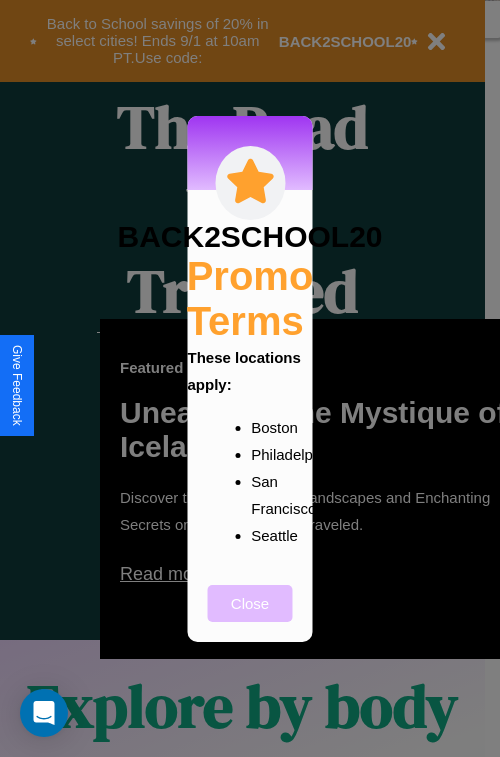 click on "Close" at bounding box center (250, 603) 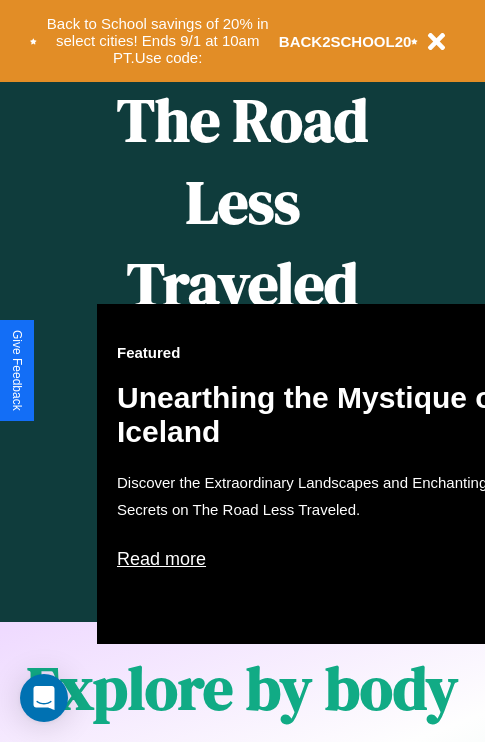 scroll, scrollTop: 0, scrollLeft: 0, axis: both 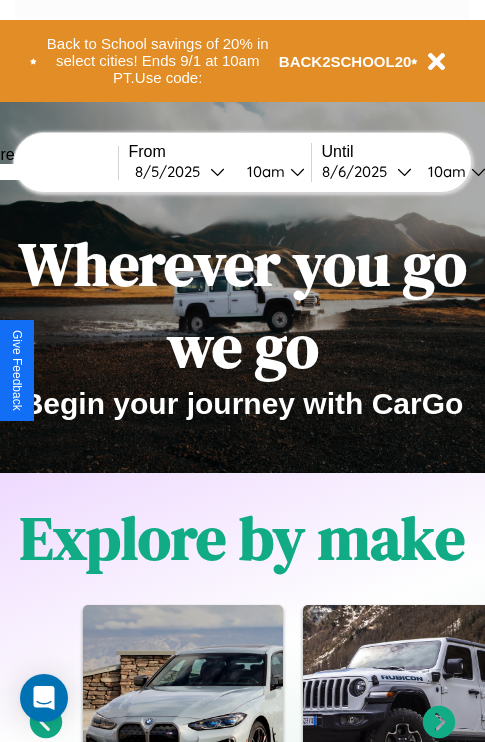 click at bounding box center (43, 172) 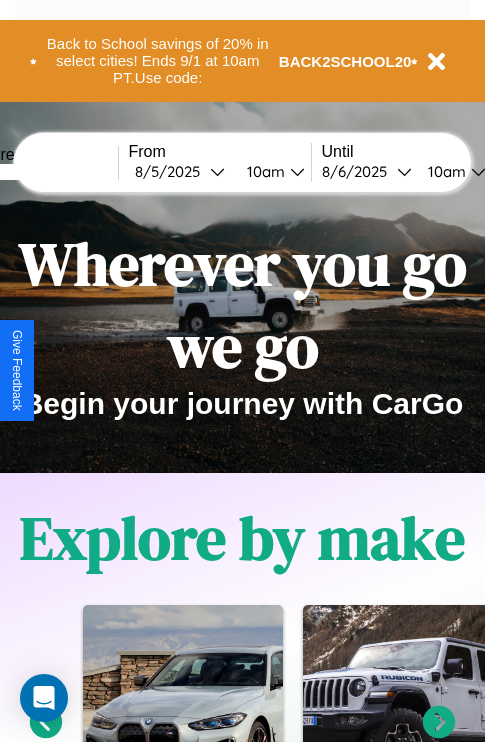 type on "*****" 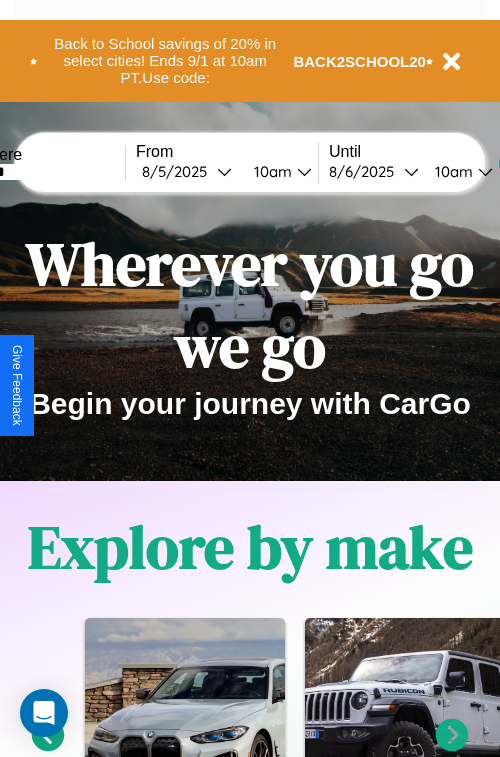 select on "*" 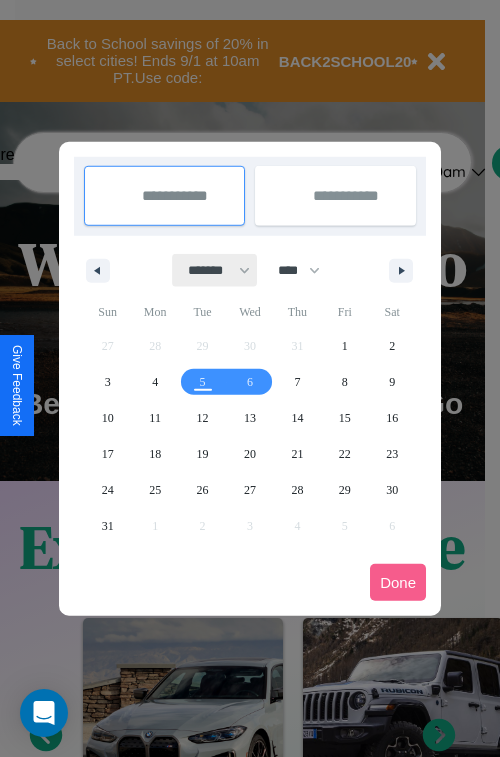 click on "******* ******** ***** ***** *** **** **** ****** ********* ******* ******** ********" at bounding box center [215, 270] 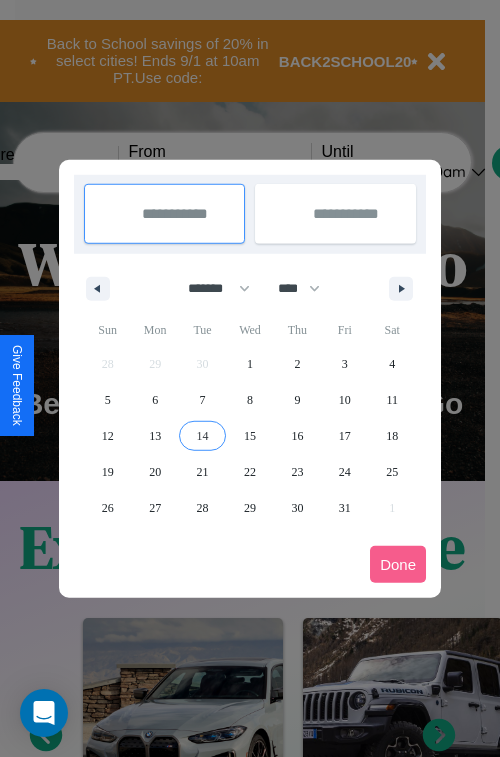 click on "14" at bounding box center [203, 436] 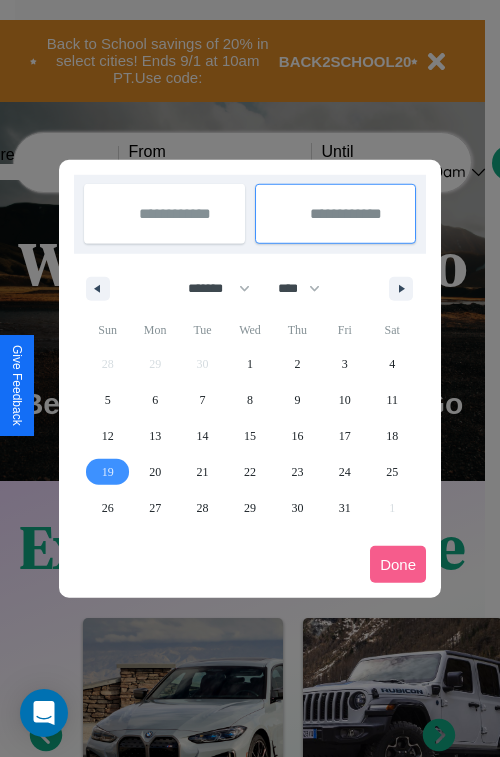 click on "19" at bounding box center (108, 472) 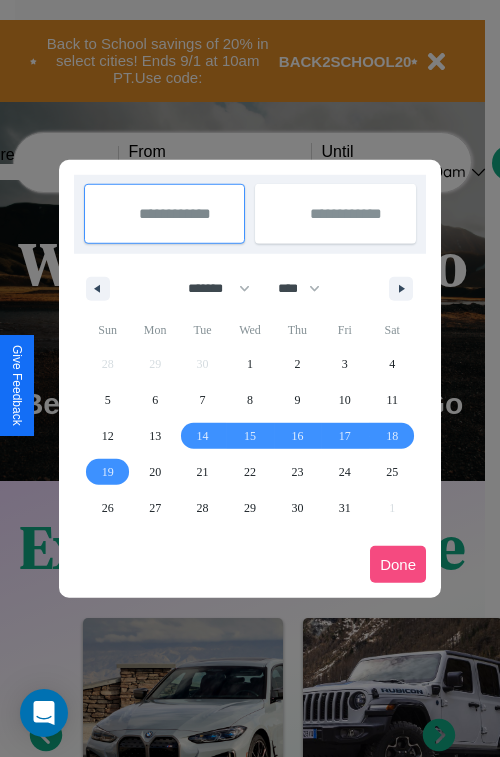 click on "Done" at bounding box center [398, 564] 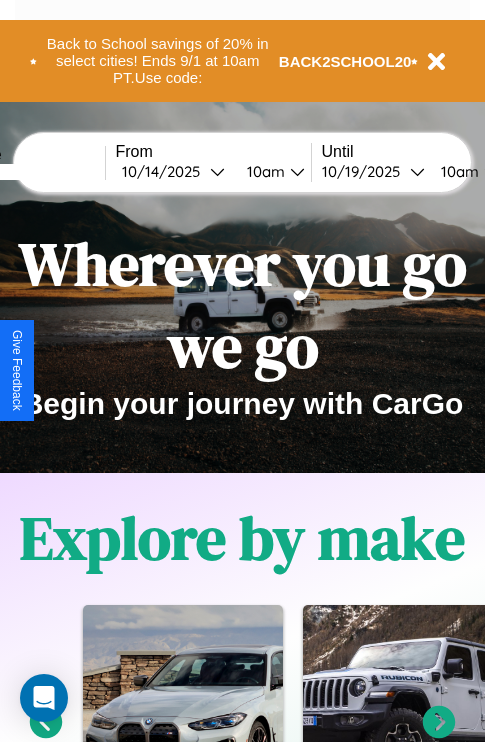 click on "10am" at bounding box center [263, 171] 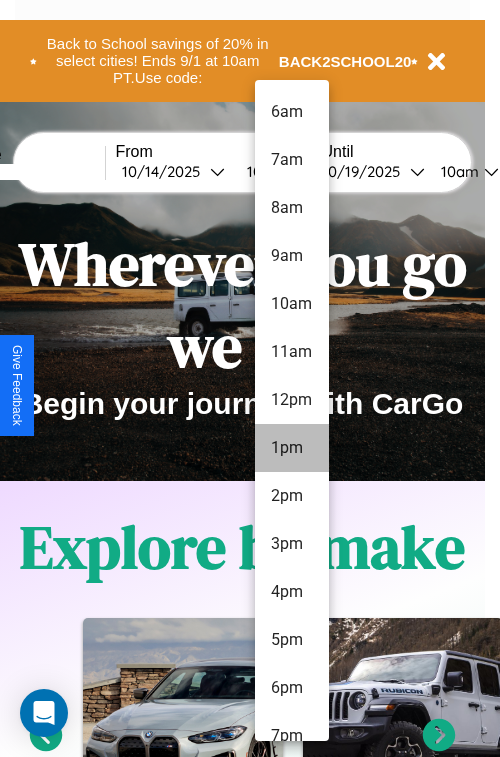 click on "1pm" at bounding box center [292, 448] 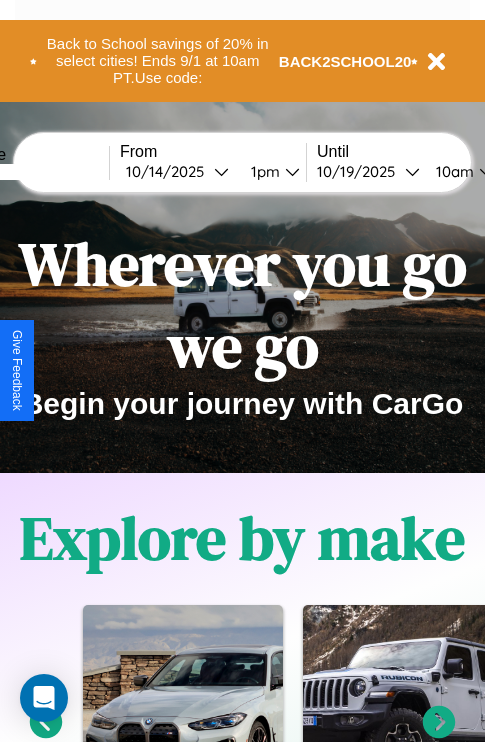 click on "10am" at bounding box center (452, 171) 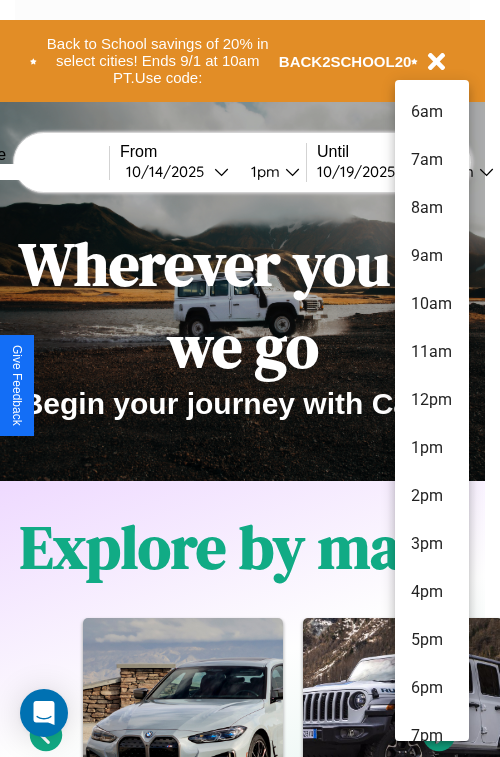 click on "4pm" at bounding box center [432, 592] 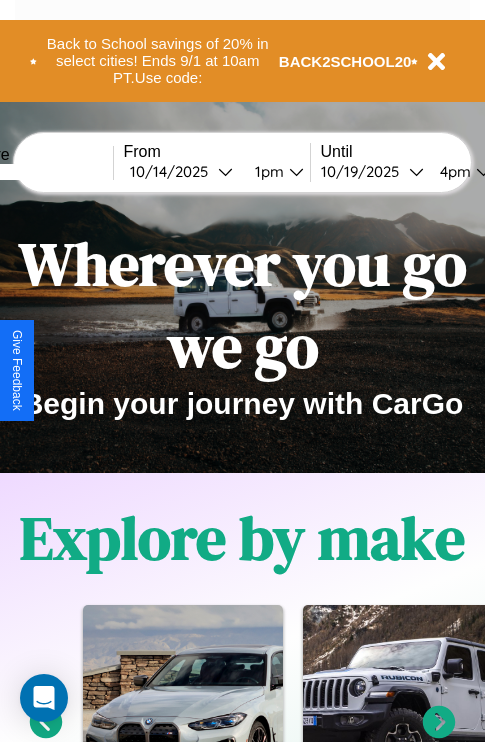 scroll, scrollTop: 0, scrollLeft: 73, axis: horizontal 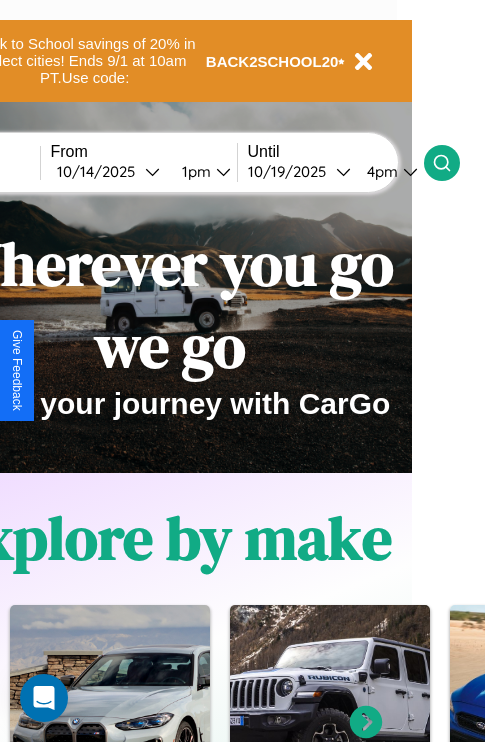 click 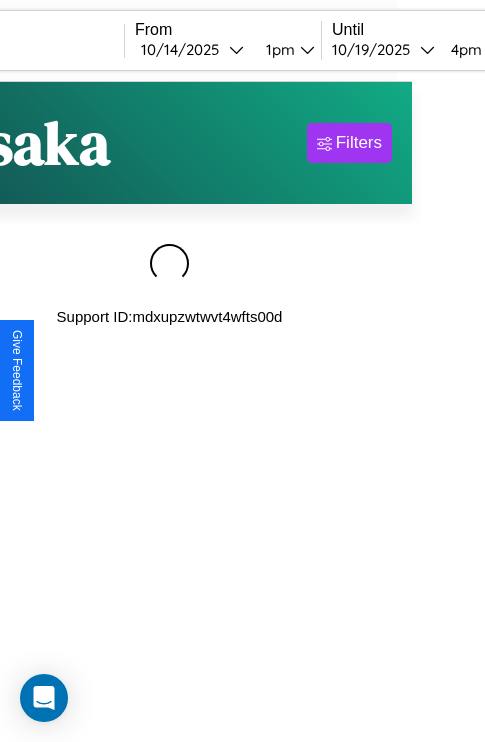 scroll, scrollTop: 0, scrollLeft: 0, axis: both 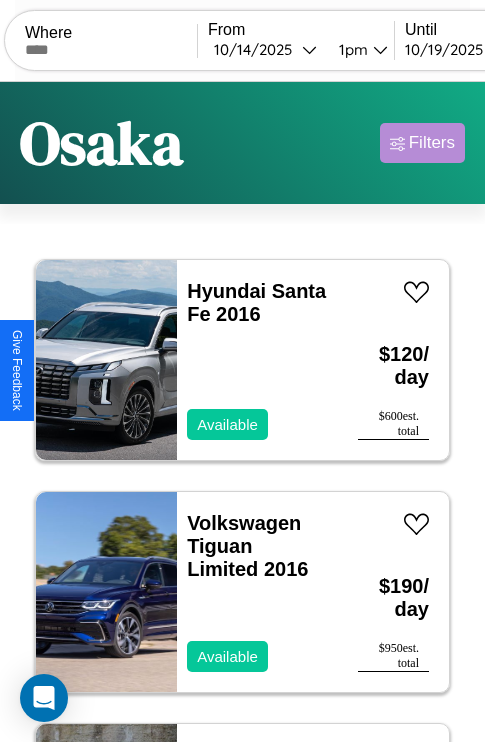 click on "Filters" at bounding box center [432, 143] 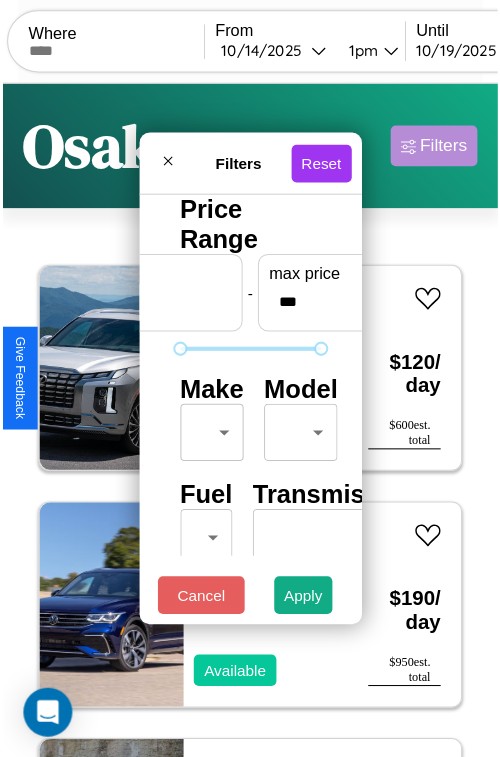 scroll, scrollTop: 59, scrollLeft: 0, axis: vertical 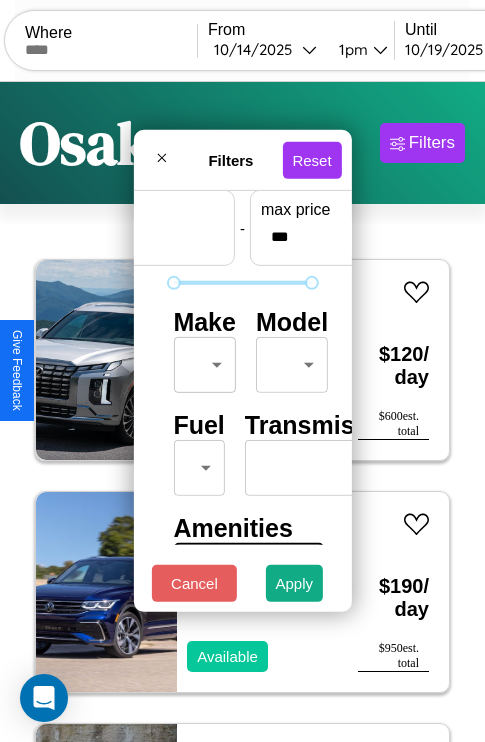 click on "CarGo Where From [DATE] [TIME] Until [DATE] [TIME] Become a Host Login Sign Up [CITY] Filters 36  cars in this area These cars can be picked up in this city. Hyundai   Santa Fe   2016 Available $ 120  / day $ 600  est. total Volkswagen   Tiguan Limited   2016 Available $ 190  / day $ 950  est. total Audi   Q5   2014 Available $ 40  / day $ 200  est. total Honda   NT650J   2024 Available $ 190  / day $ 950  est. total Volvo   VS   2024 Available $ 40  / day $ 200  est. total Lincoln   Corsair   2016 Available $ 150  / day $ 750  est. total Ferrari   599 GTB   2023 Unavailable $ 180  / day $ 900  est. total GMC   WIM   2018 Available $ 190  / day $ 950  est. total Chrysler   New Yorker   2019 Available $ 30  / day $ 150  est. total Jaguar   XJS   2014 Available $ 110  / day $ 550  est. total Bentley   Mulsanne   2024 Available $ 190  / day $ 950  est. total Lamborghini   147   2014 Available $ 110  / day $ 550  est. total Acura   ZDX   2023 Available $ 150  / day $ 750  est. total Land Rover     2014 $" at bounding box center [242, 412] 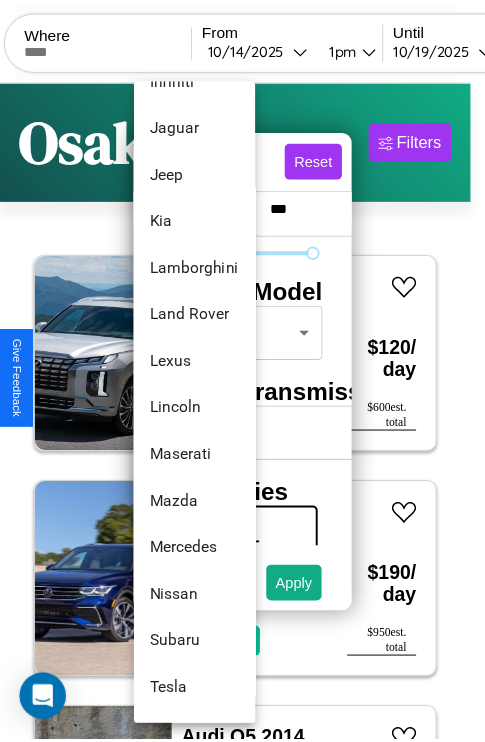 scroll, scrollTop: 950, scrollLeft: 0, axis: vertical 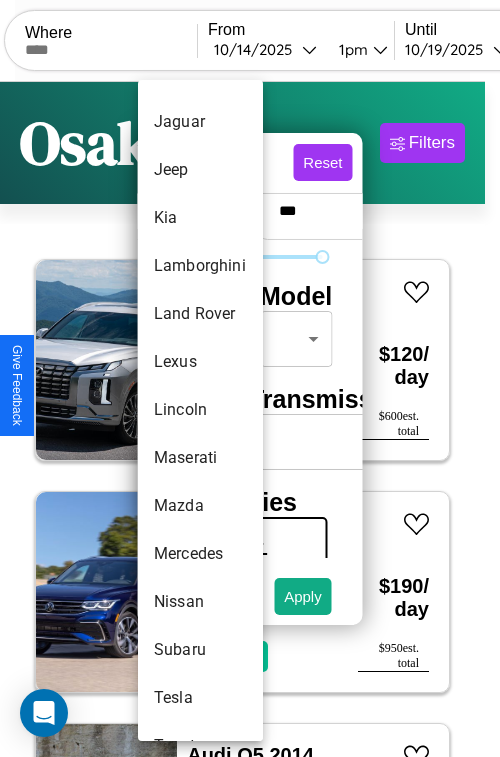 click on "Lincoln" at bounding box center (200, 410) 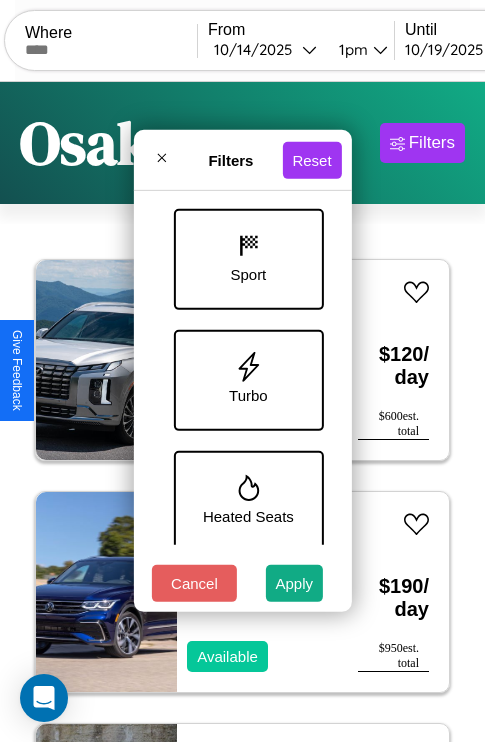 scroll, scrollTop: 893, scrollLeft: 0, axis: vertical 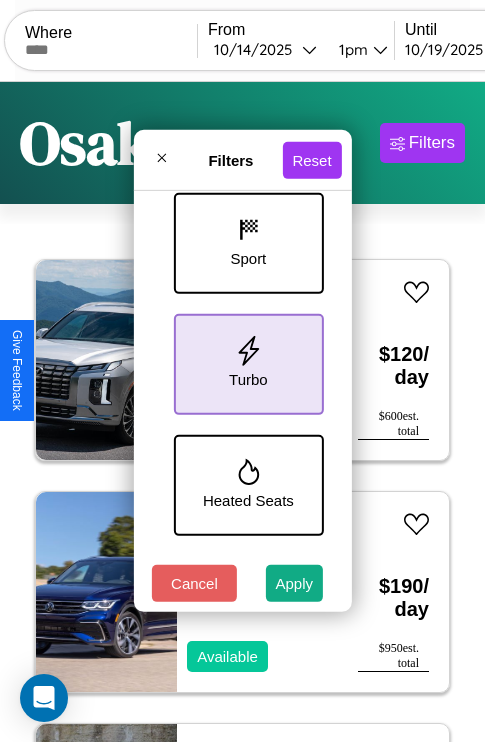 click 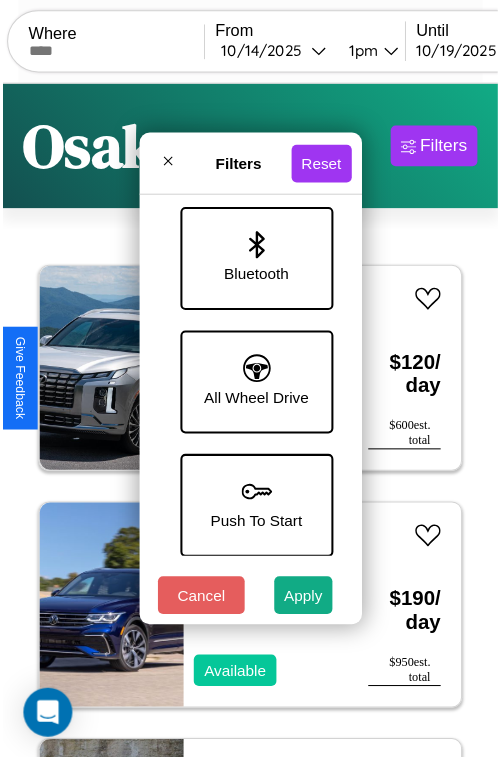 scroll, scrollTop: 1374, scrollLeft: 0, axis: vertical 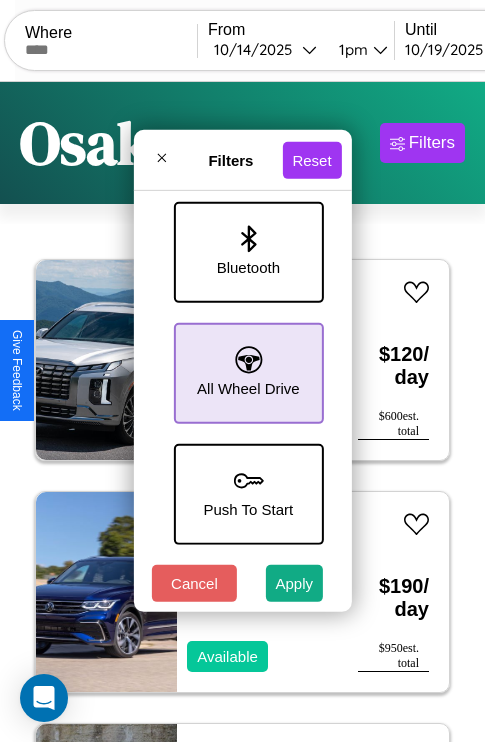 click 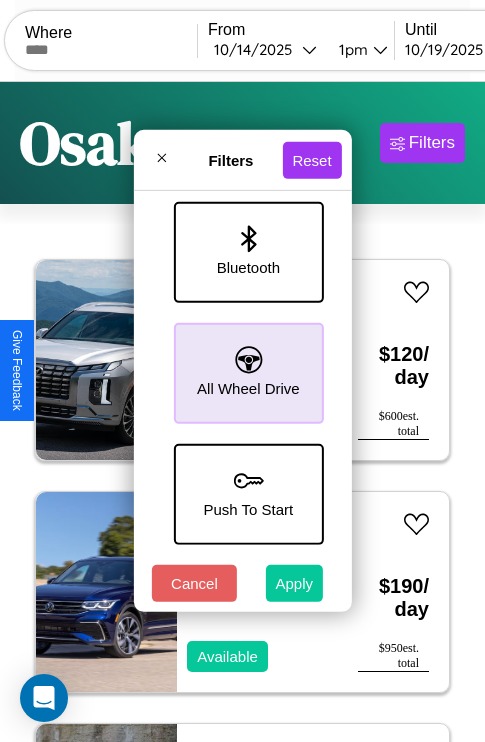 click on "Apply" at bounding box center (295, 583) 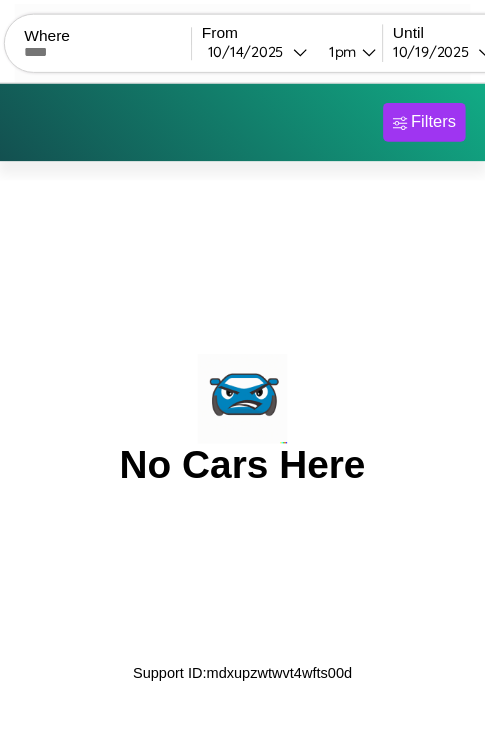 scroll, scrollTop: 0, scrollLeft: 0, axis: both 